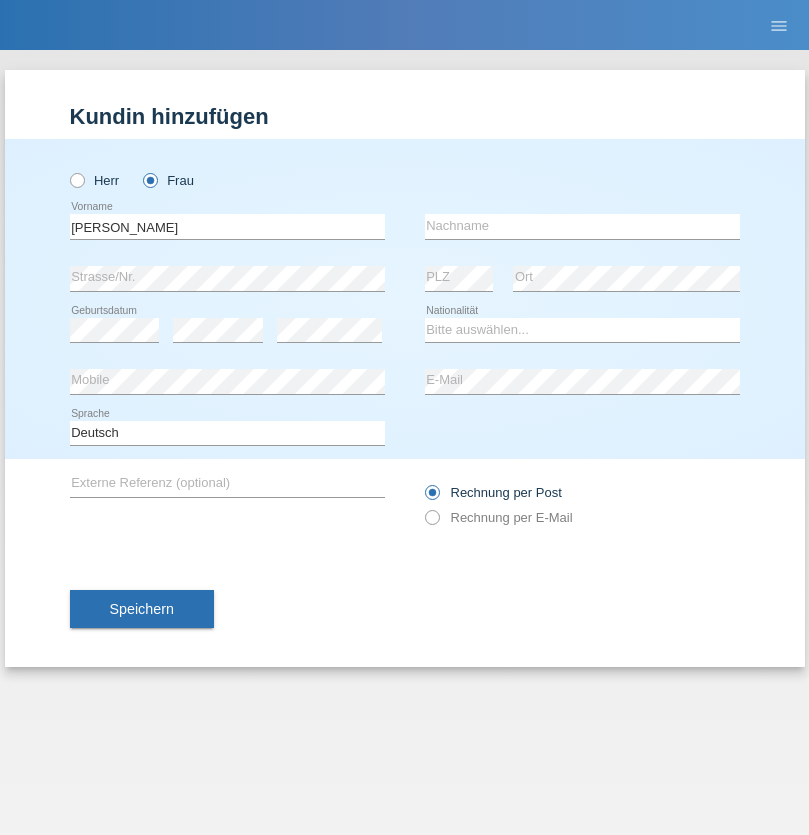 scroll, scrollTop: 0, scrollLeft: 0, axis: both 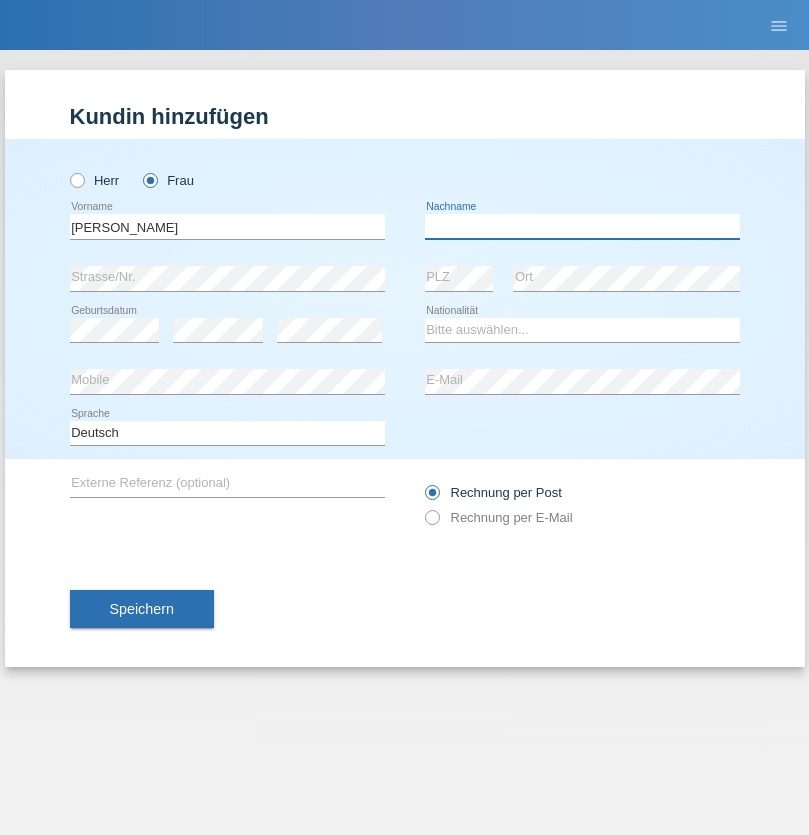 click at bounding box center (582, 226) 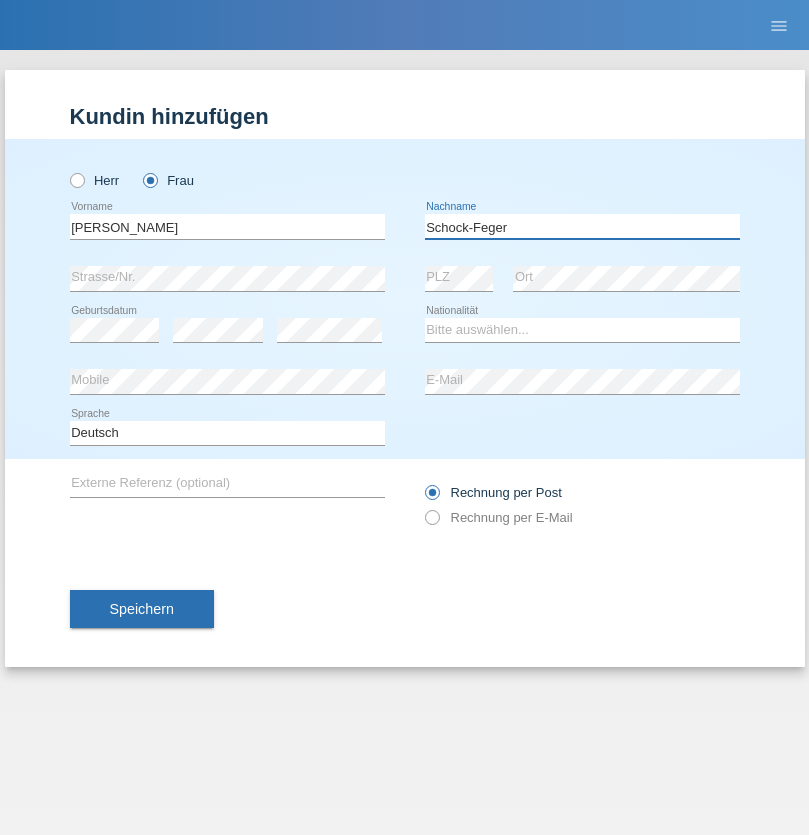 type on "Schock-Feger" 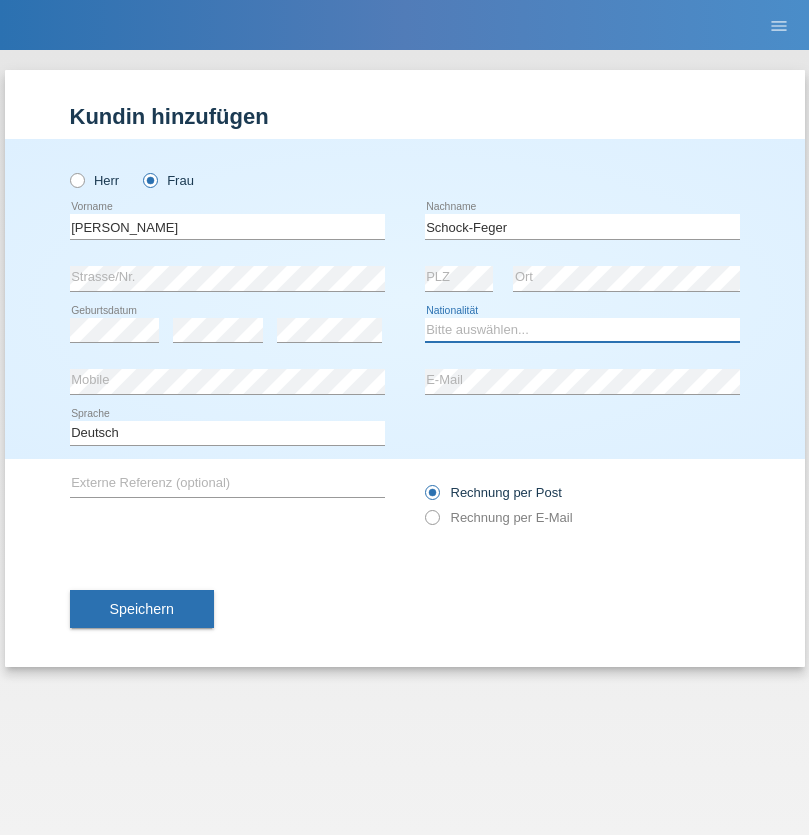 select on "CH" 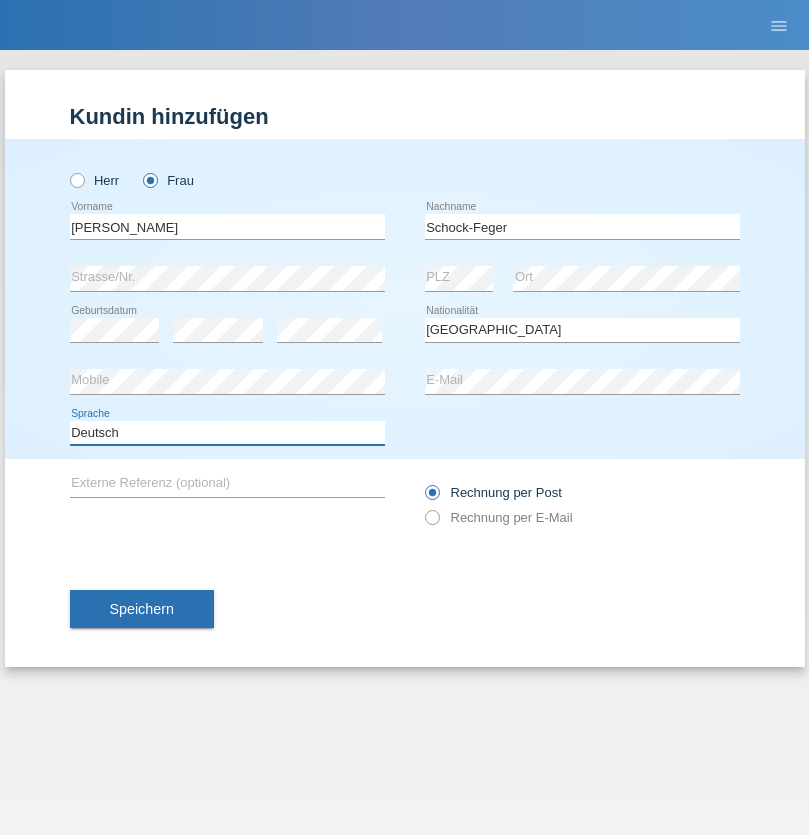 select on "en" 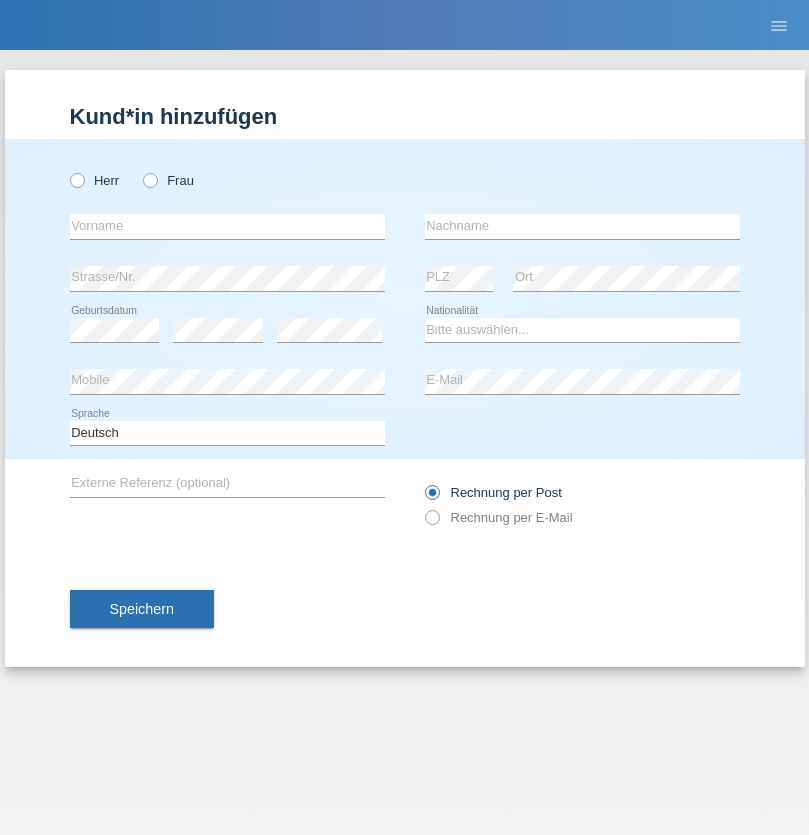 scroll, scrollTop: 0, scrollLeft: 0, axis: both 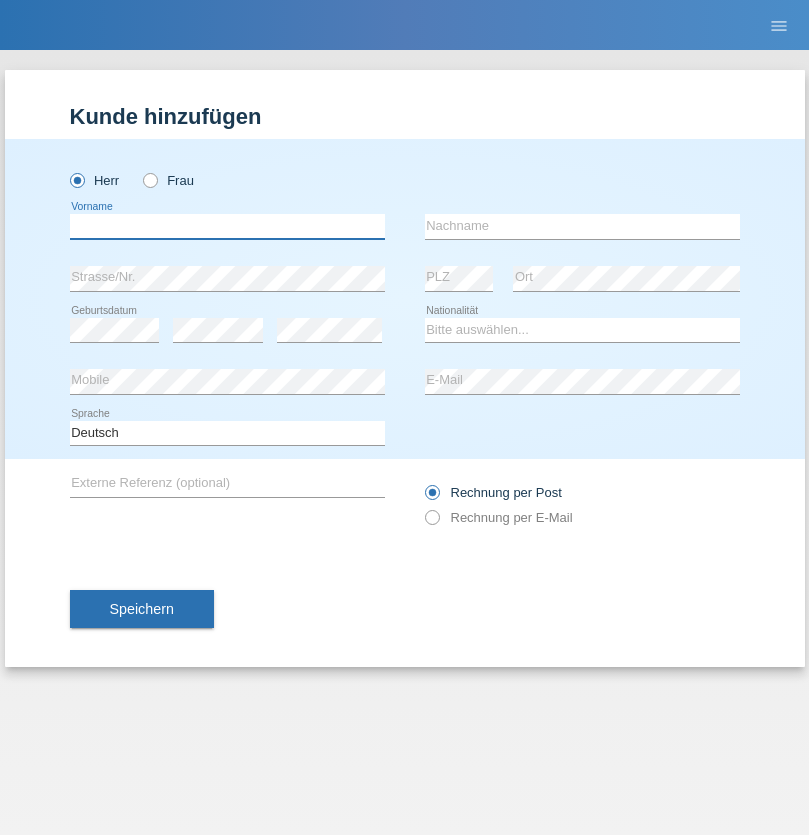 click at bounding box center (227, 226) 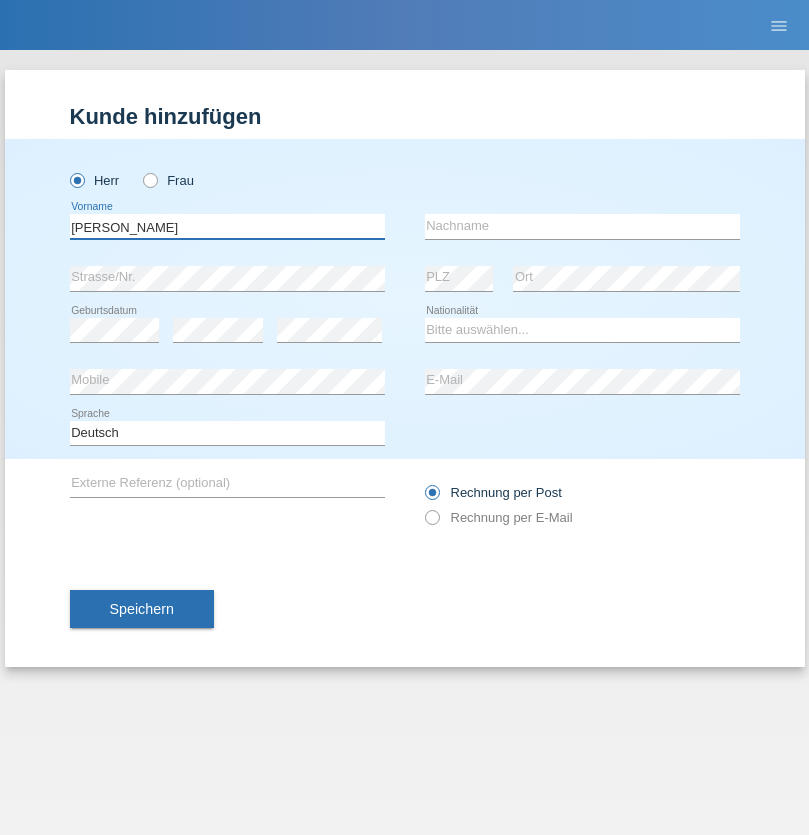 type on "Andrew" 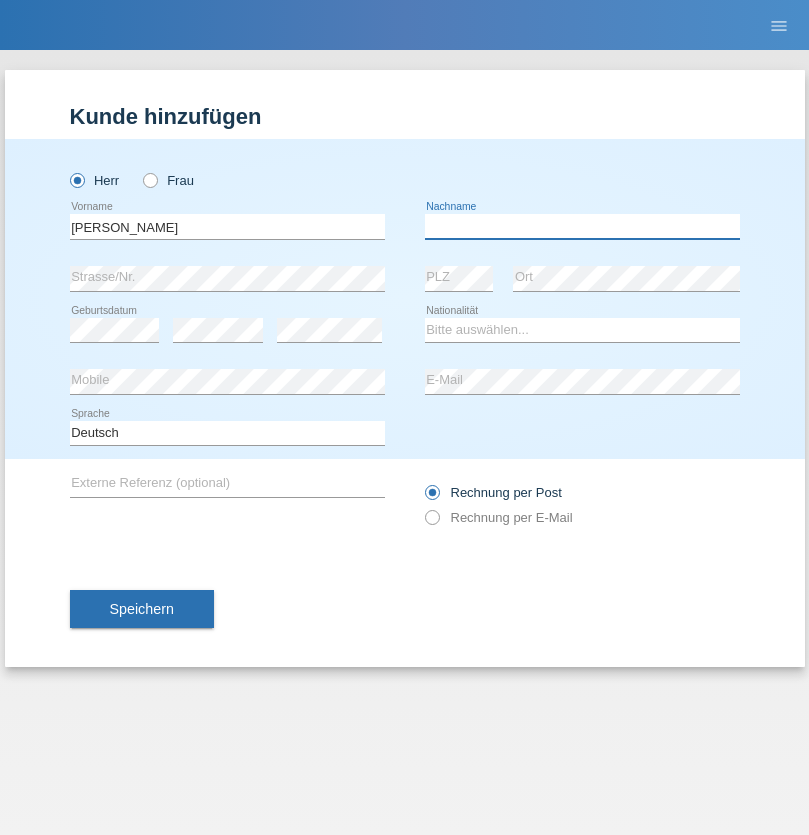 click at bounding box center [582, 226] 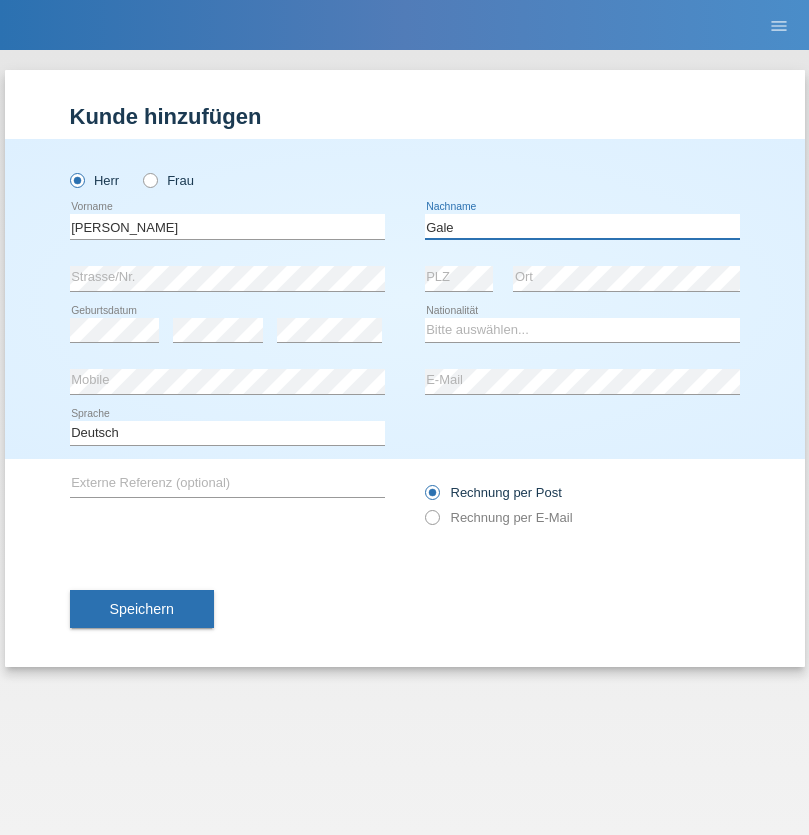 type on "Gale" 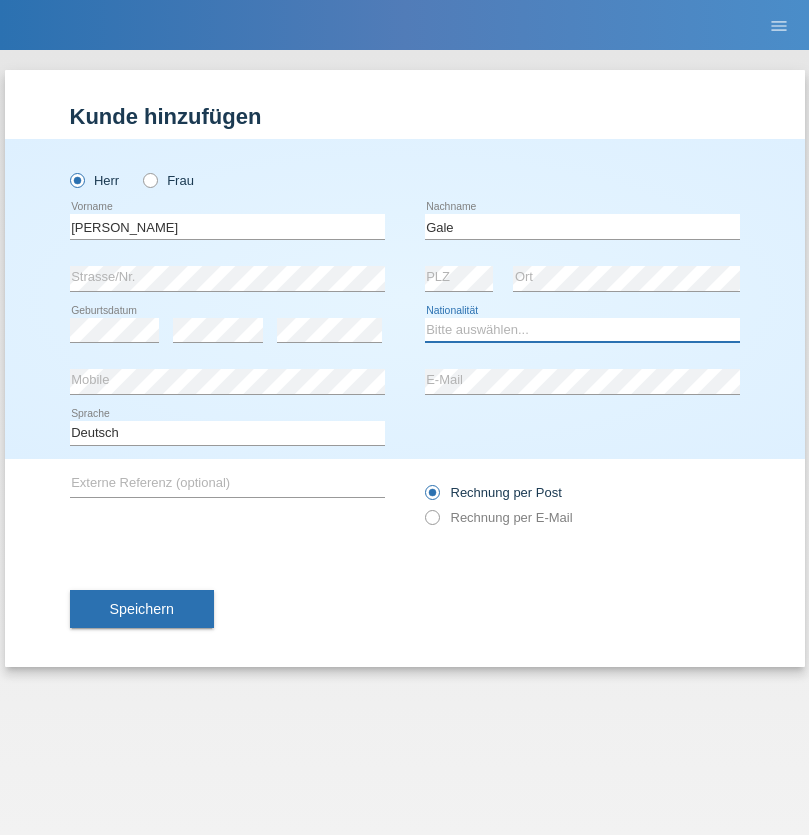 select on "CH" 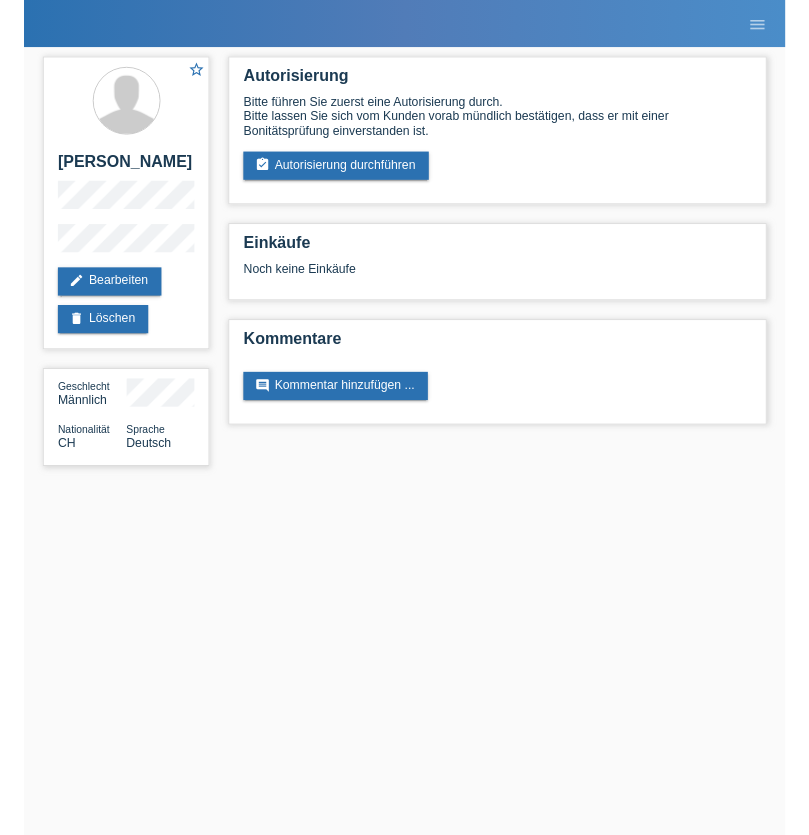 scroll, scrollTop: 0, scrollLeft: 0, axis: both 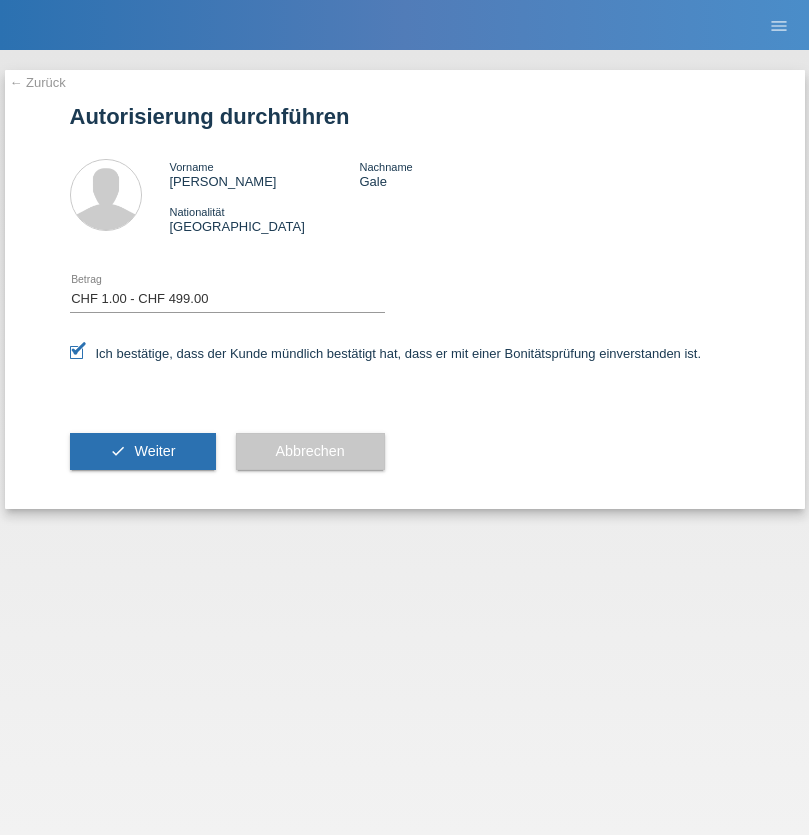 select on "1" 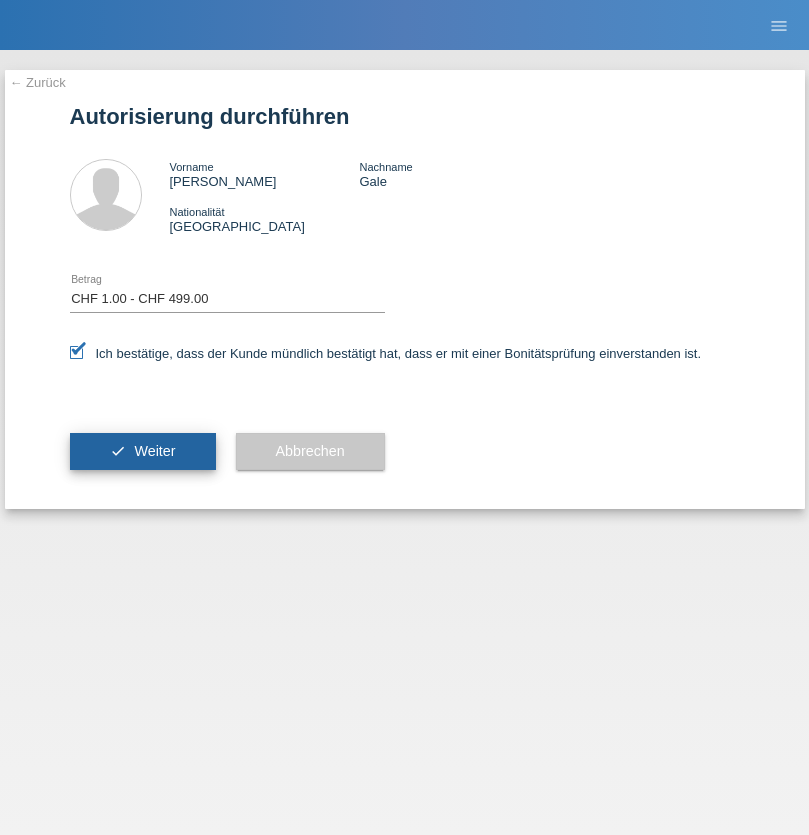 click on "Weiter" at bounding box center (154, 451) 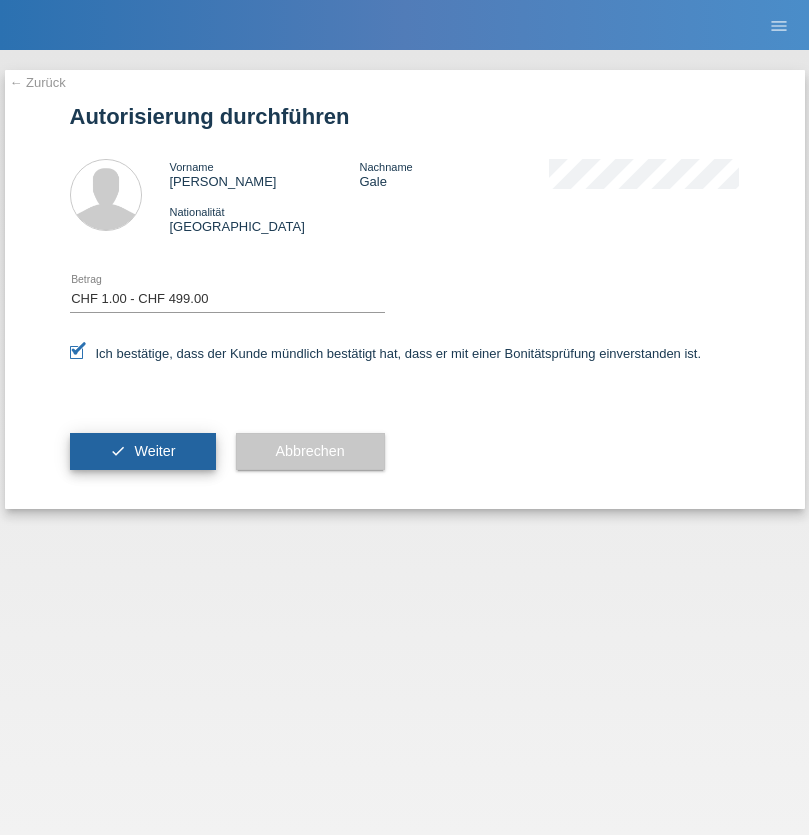 scroll, scrollTop: 0, scrollLeft: 0, axis: both 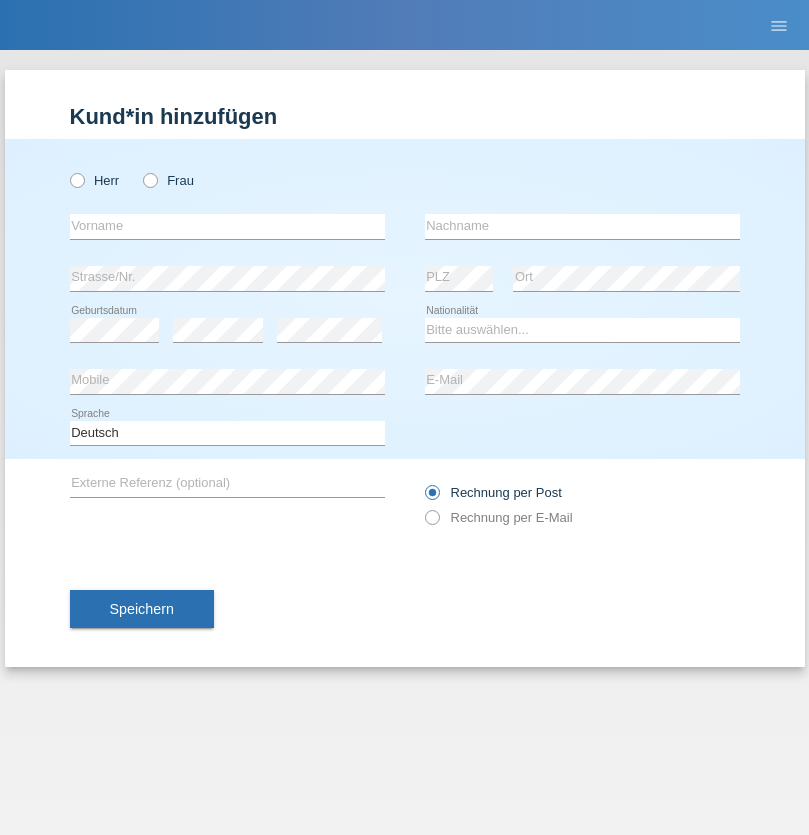 radio on "true" 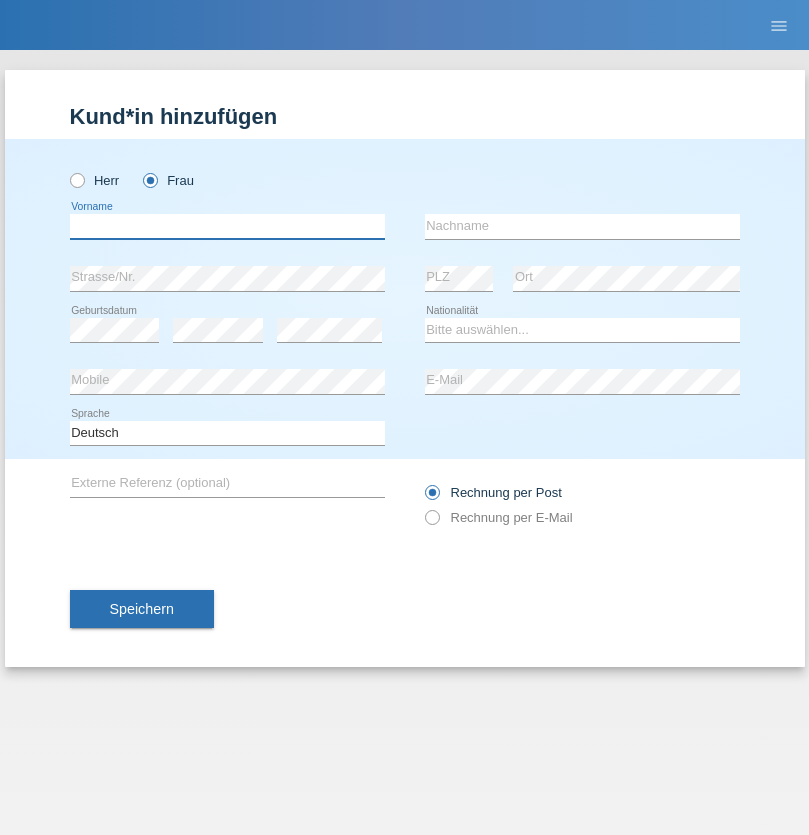 click at bounding box center (227, 226) 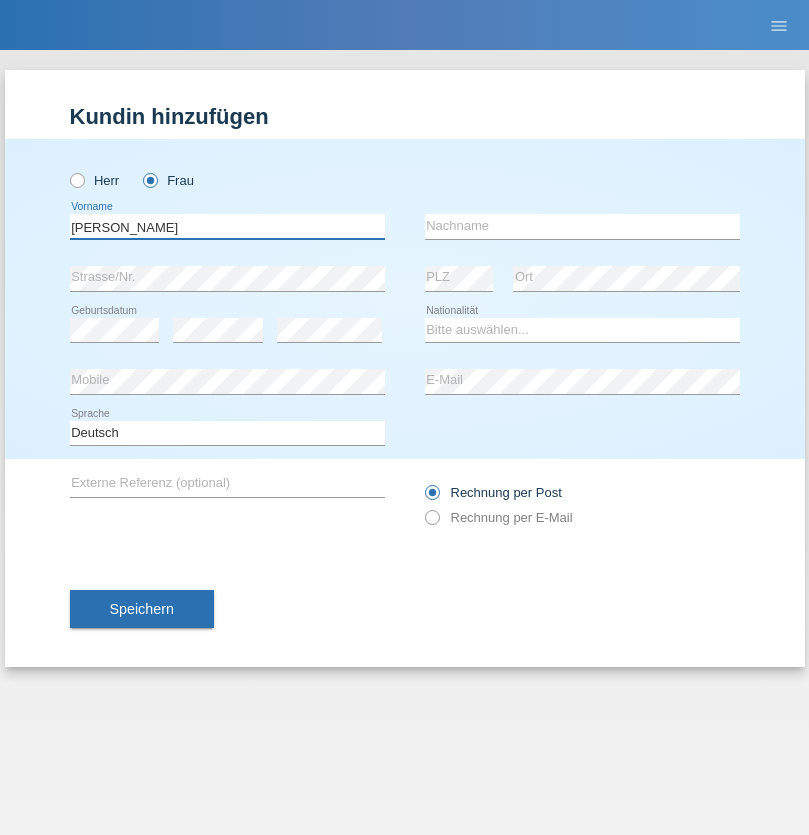 type on "[PERSON_NAME]" 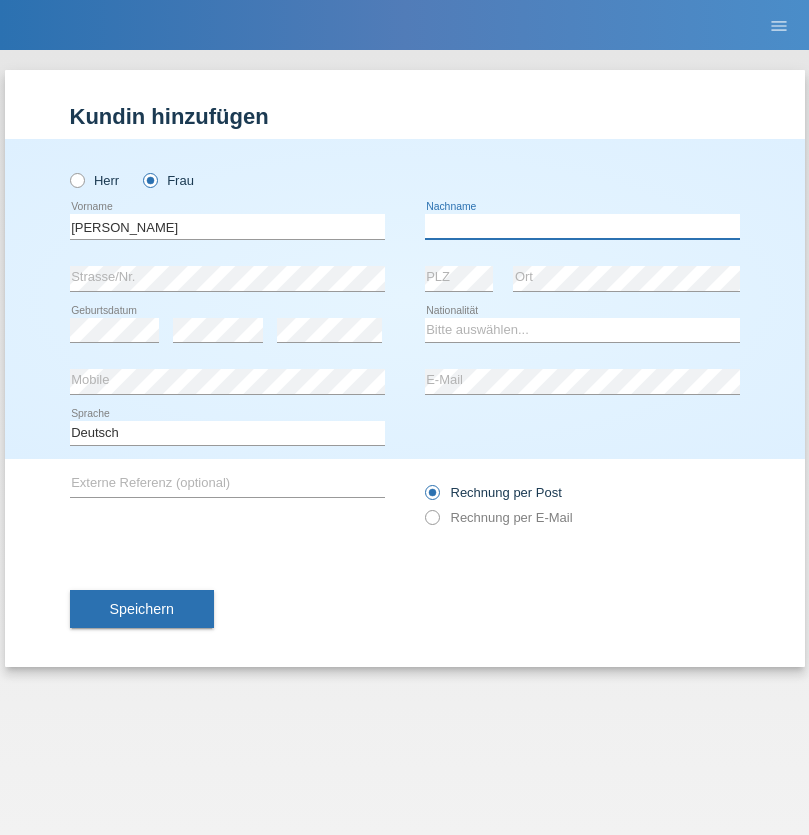 click at bounding box center [582, 226] 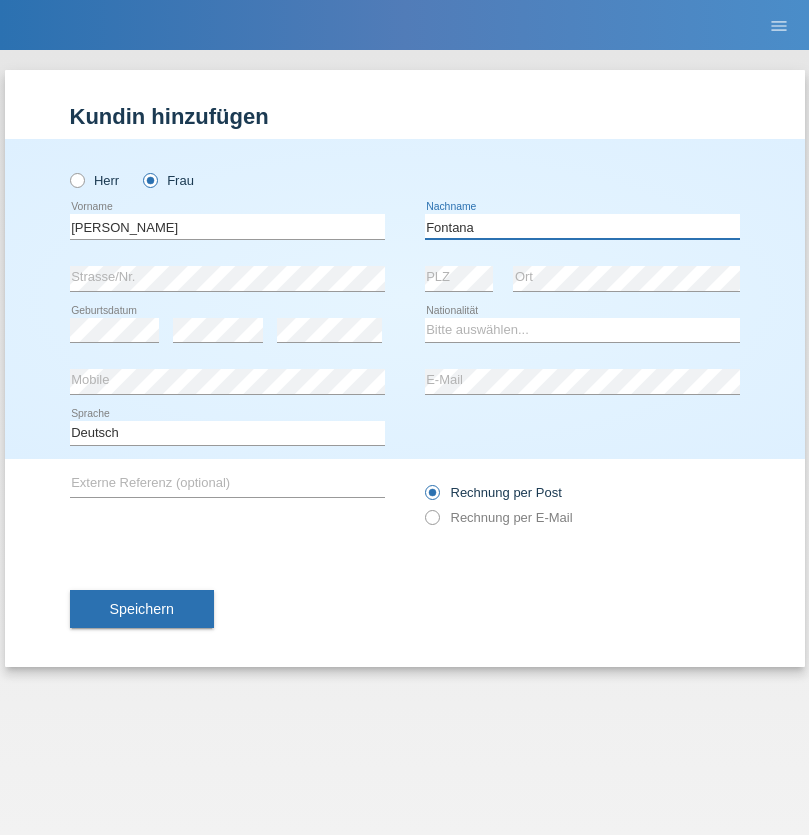 type on "Fontana" 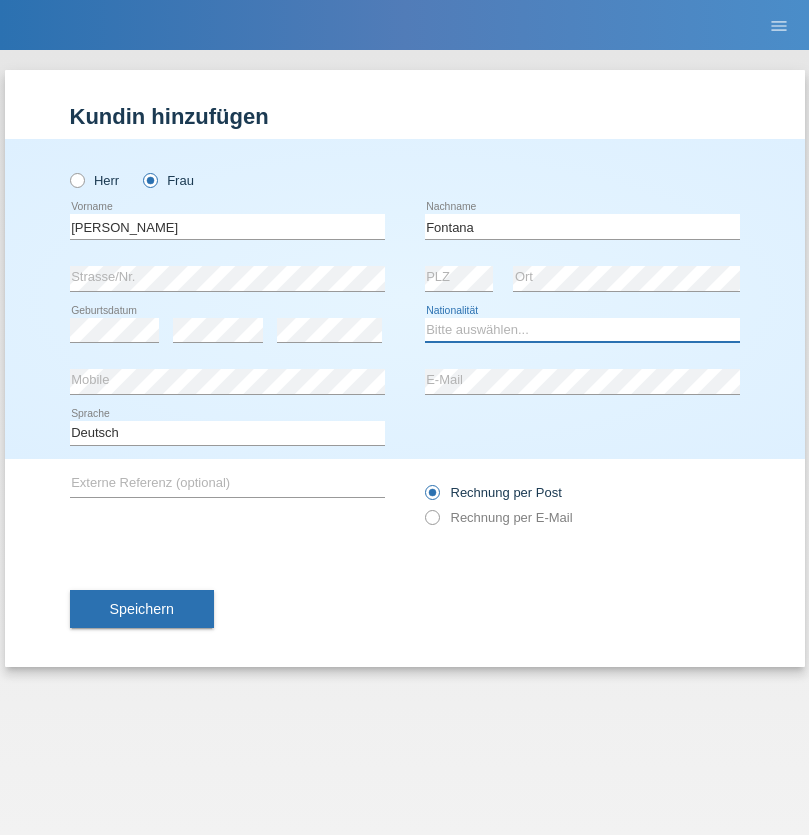 select on "CH" 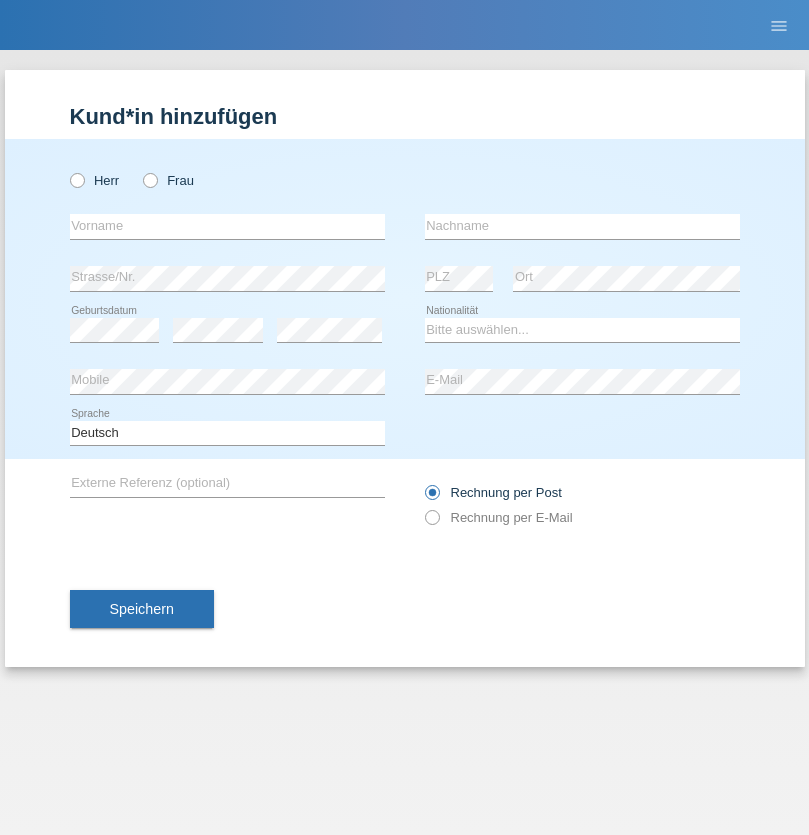 scroll, scrollTop: 0, scrollLeft: 0, axis: both 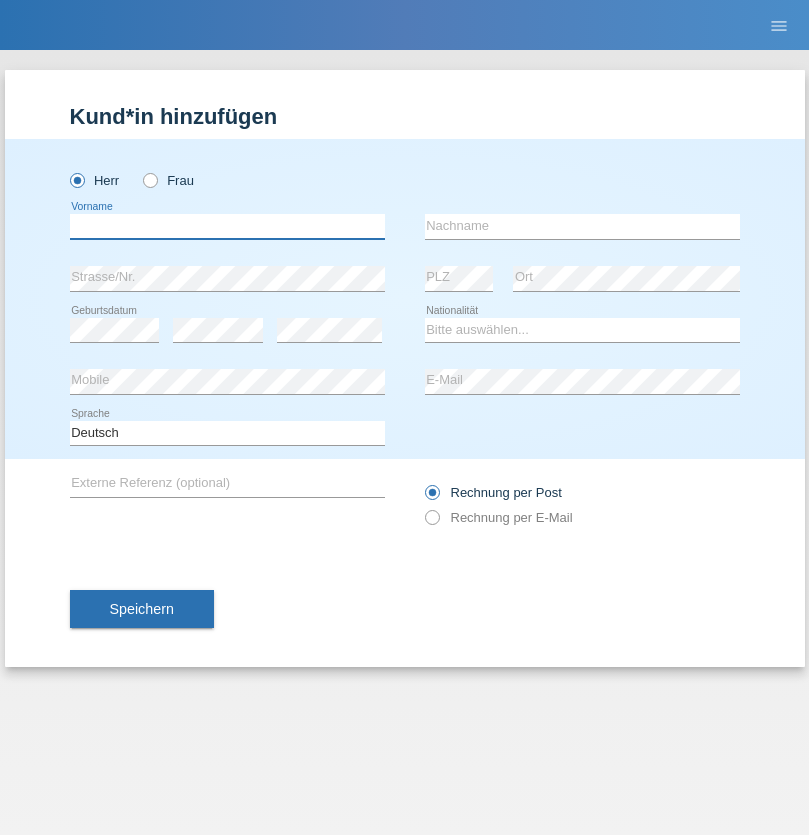 click at bounding box center (227, 226) 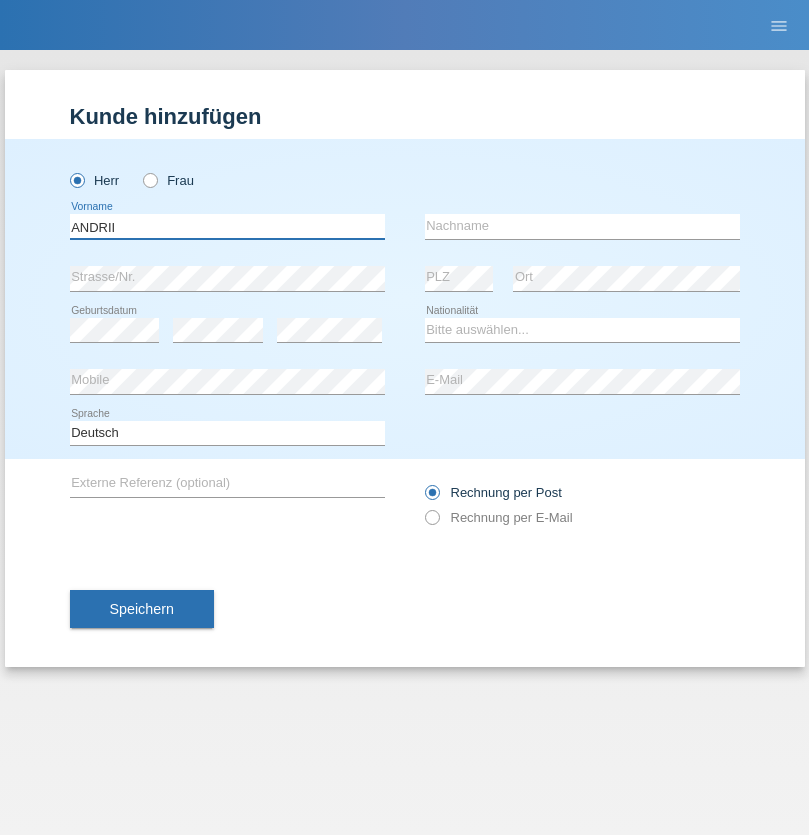 type on "ANDRII" 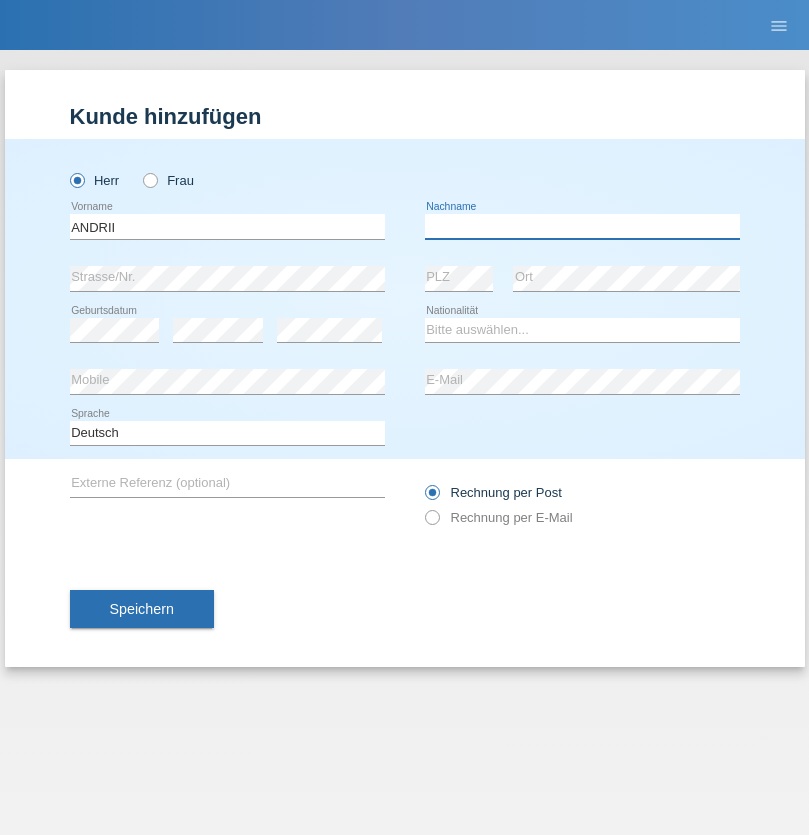 click at bounding box center (582, 226) 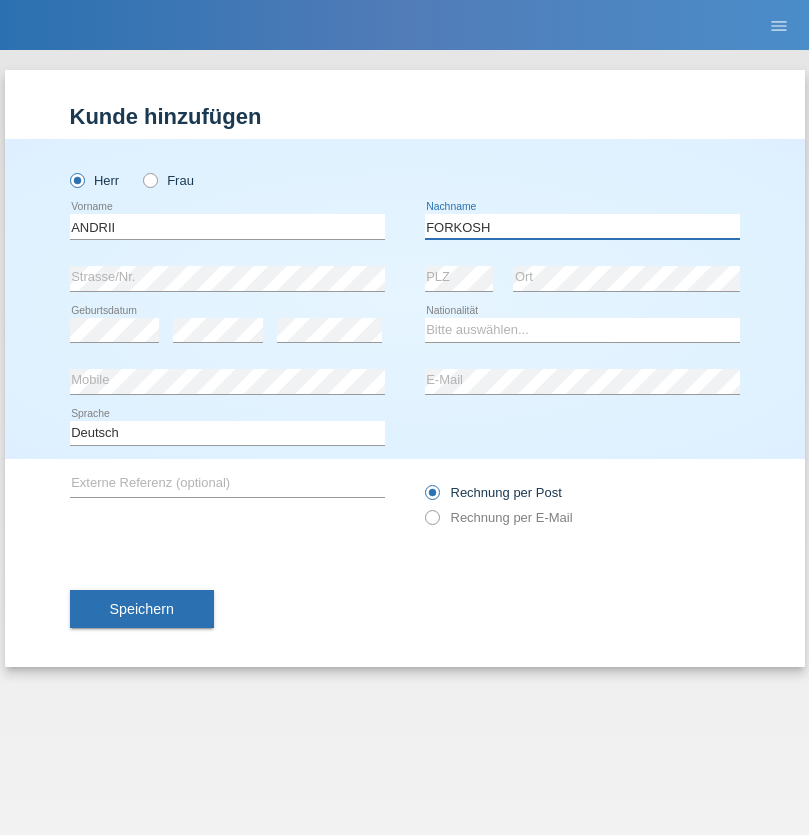 type on "FORKOSH" 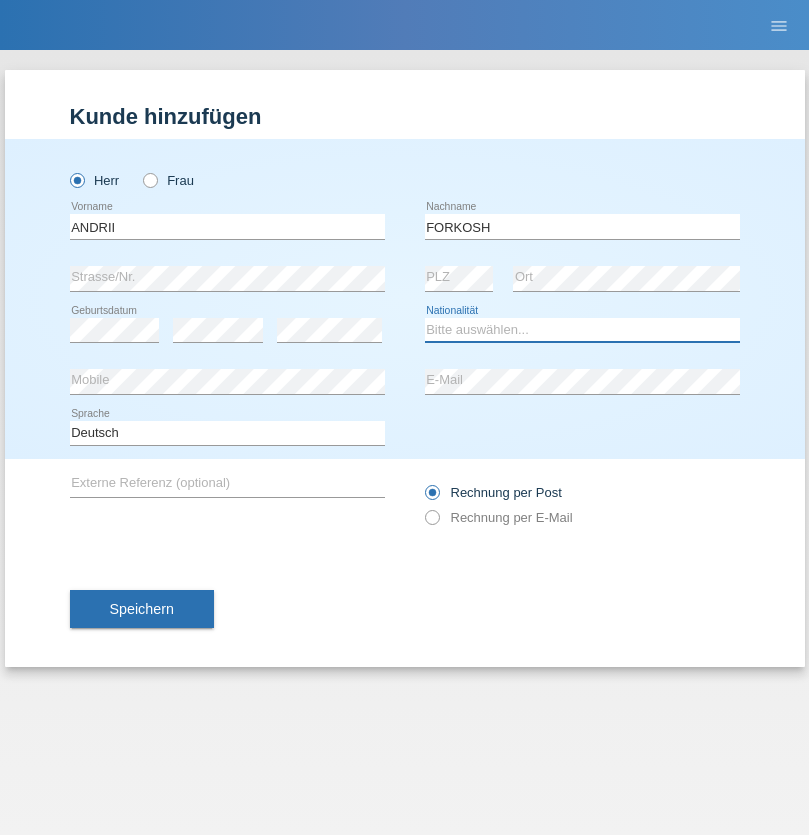 select on "UA" 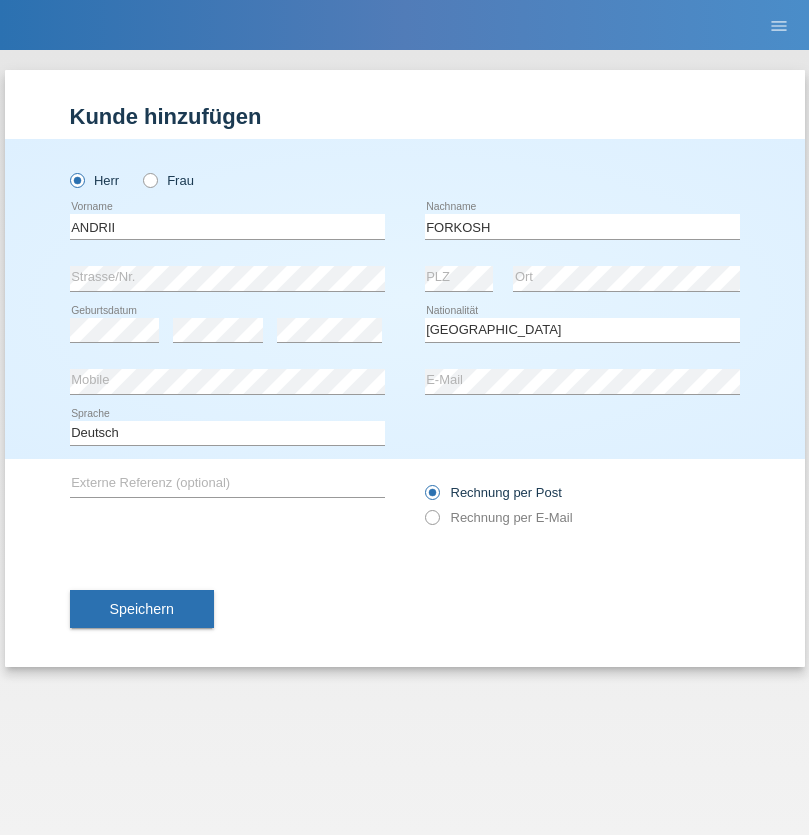 select on "C" 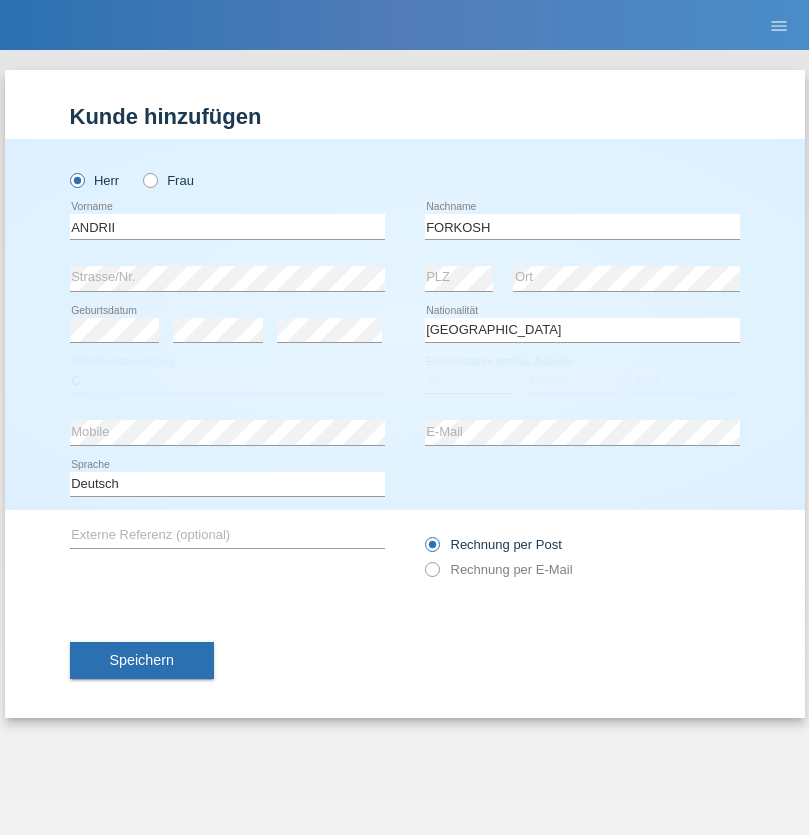 select on "09" 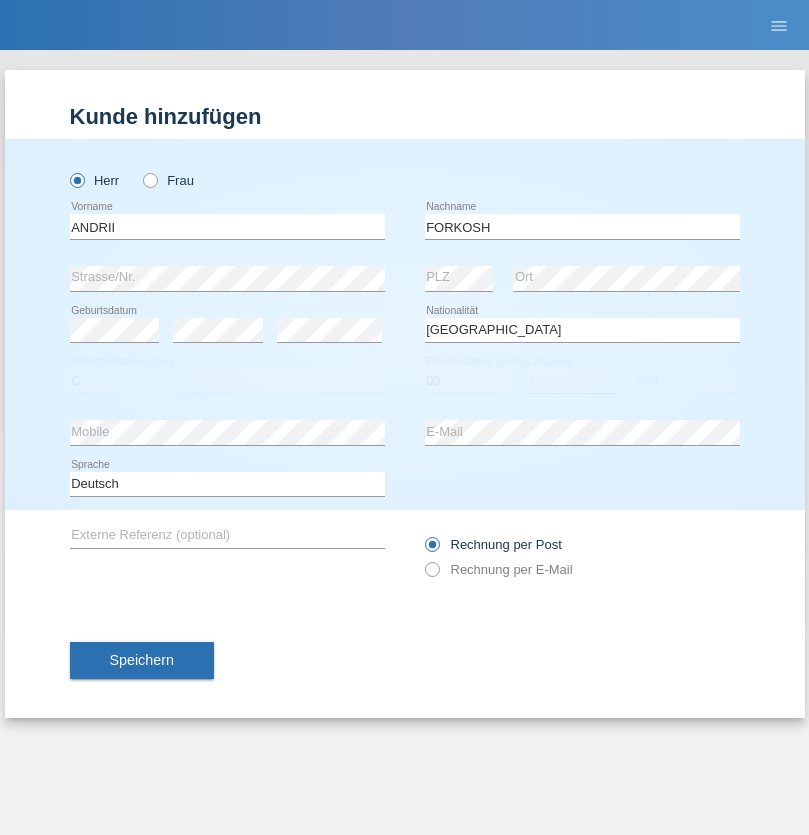 select on "06" 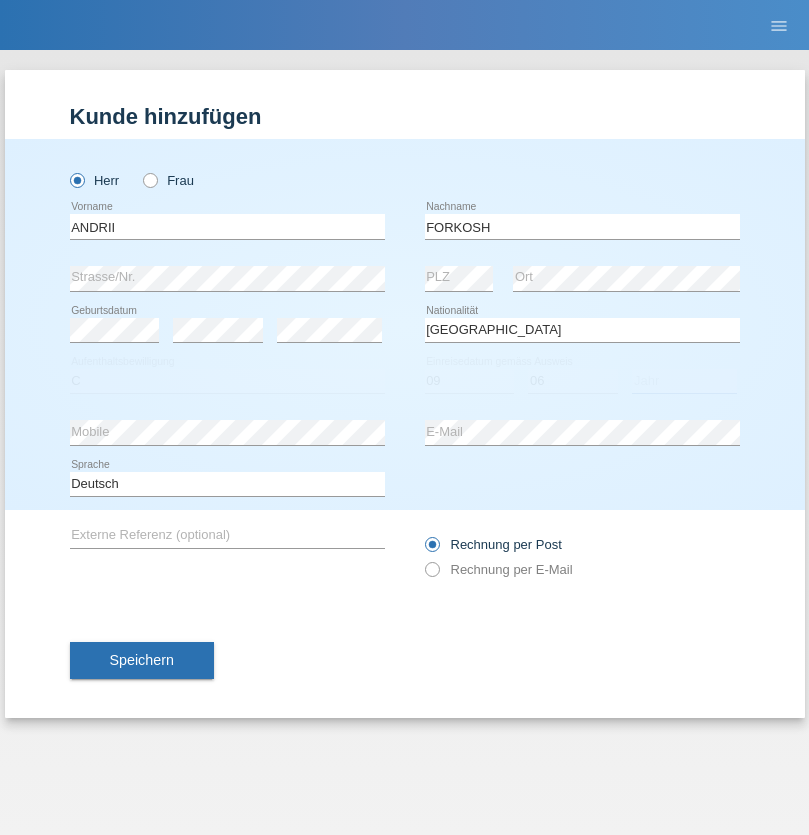select on "2021" 